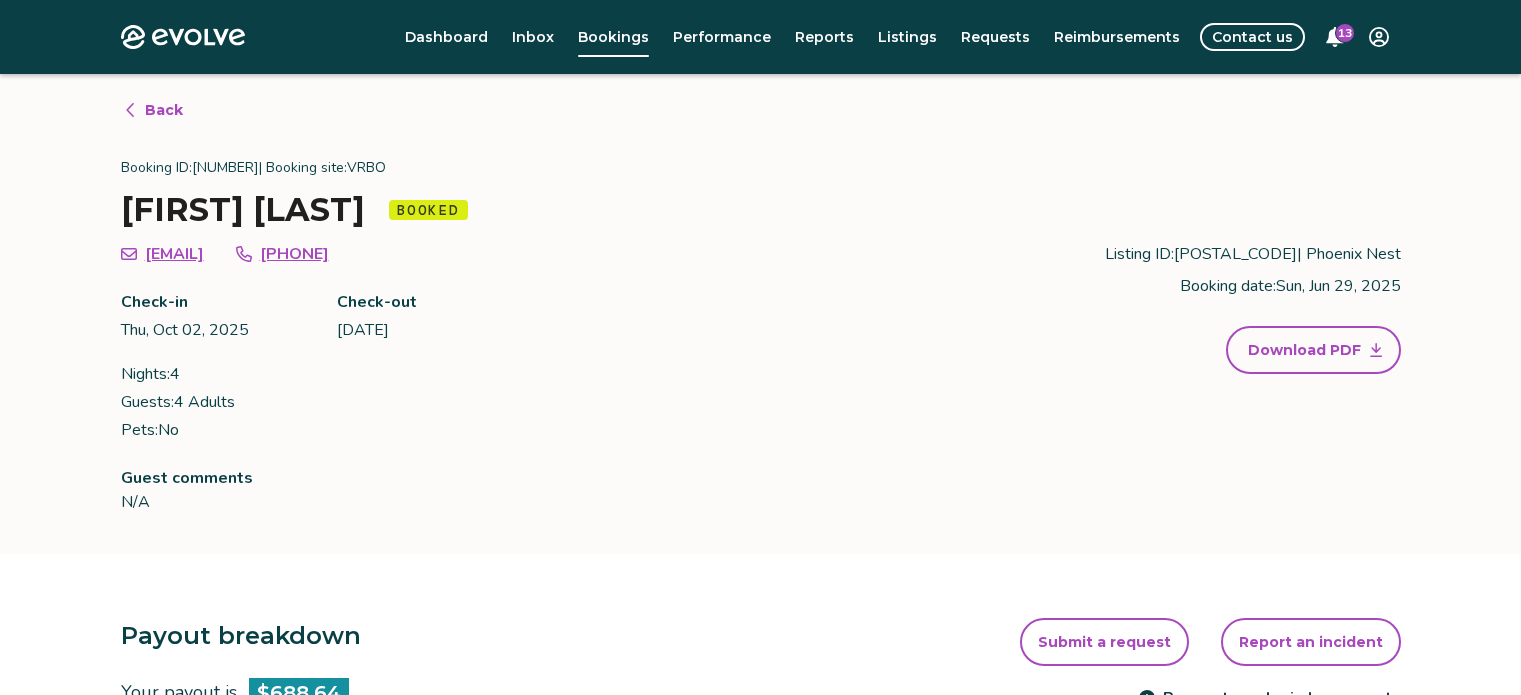 scroll, scrollTop: 51, scrollLeft: 0, axis: vertical 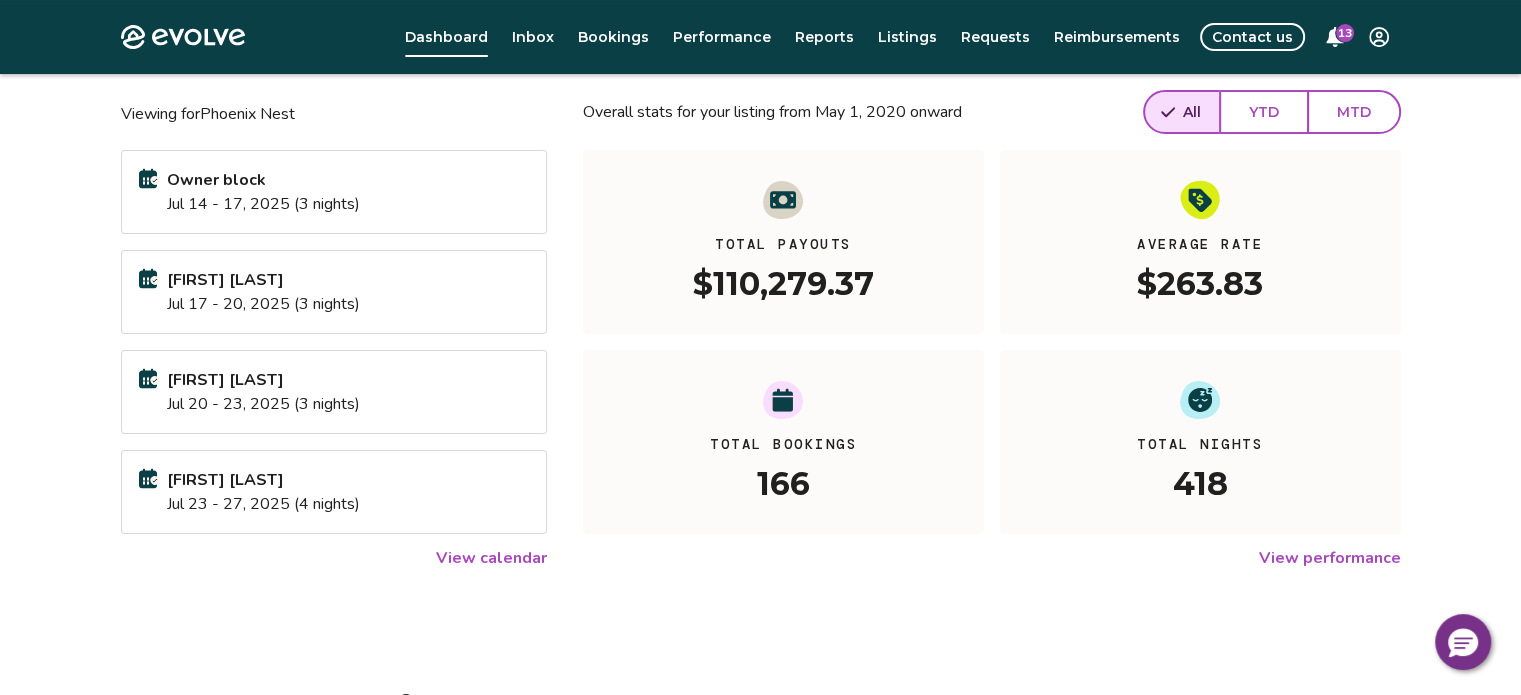 click on "View calendar" at bounding box center (491, 558) 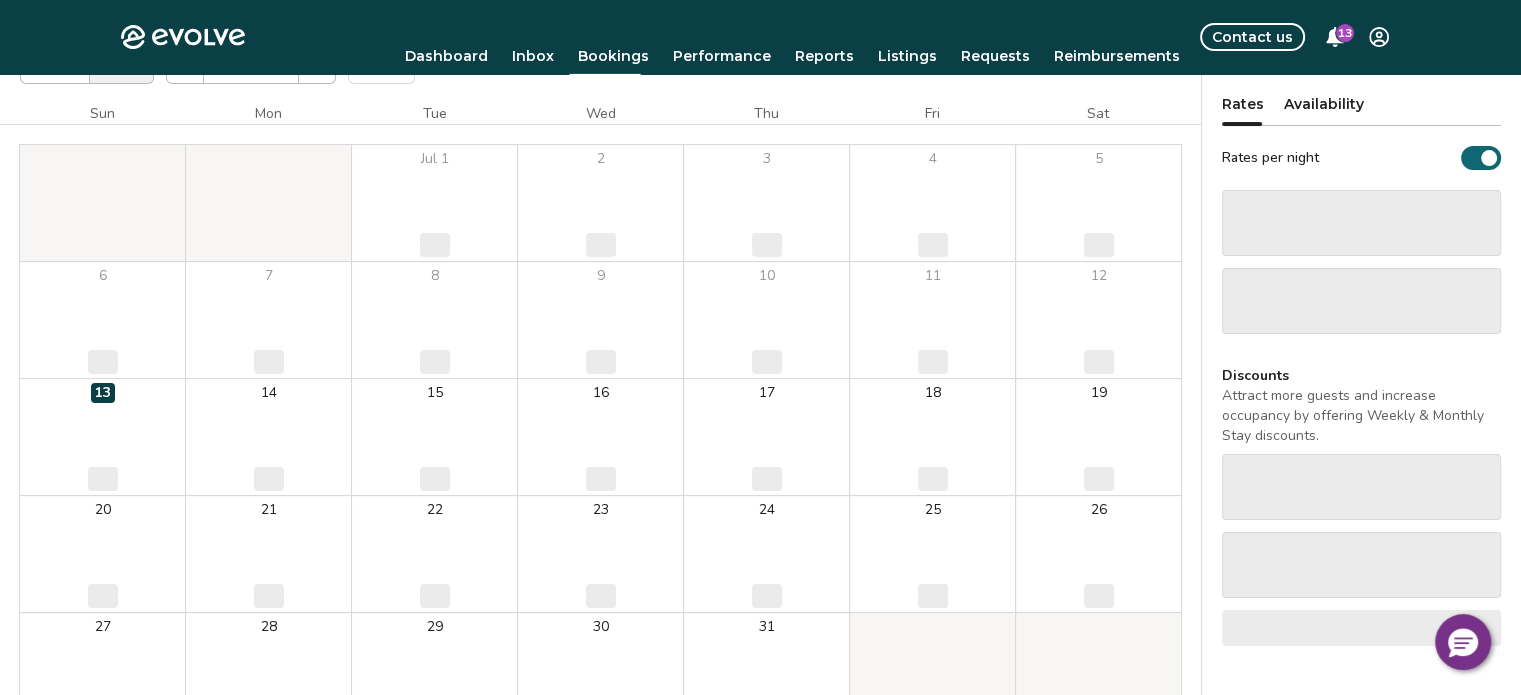 scroll, scrollTop: 0, scrollLeft: 0, axis: both 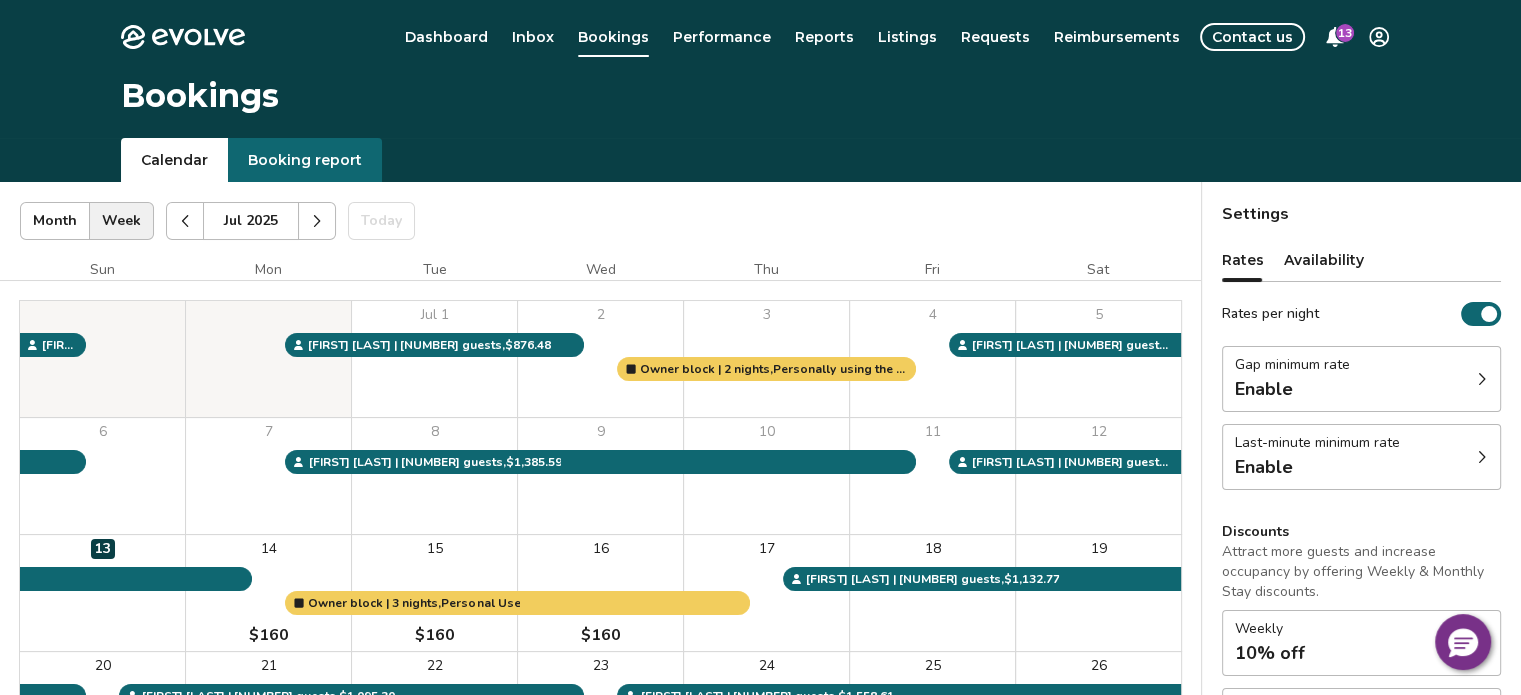 click on "Booking report" at bounding box center [305, 160] 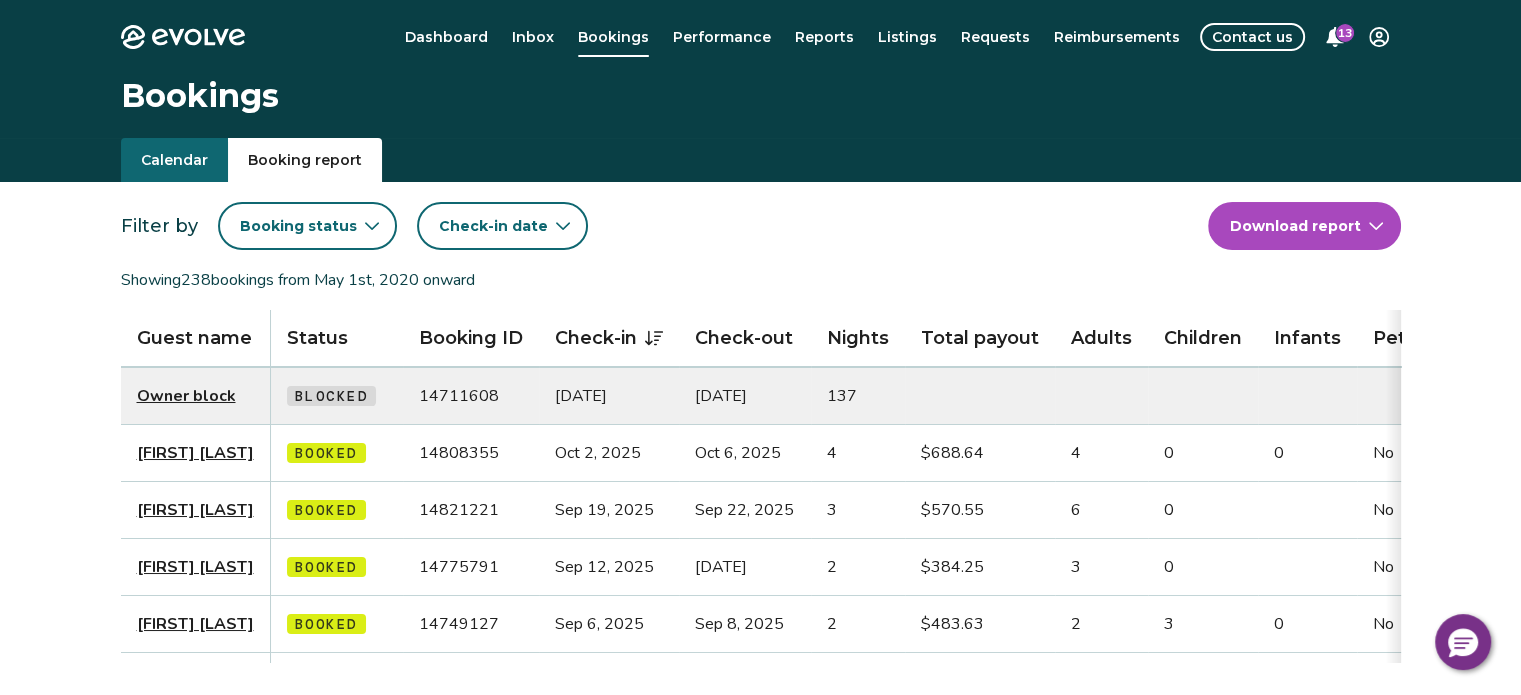 click on "Check-in date" at bounding box center [493, 226] 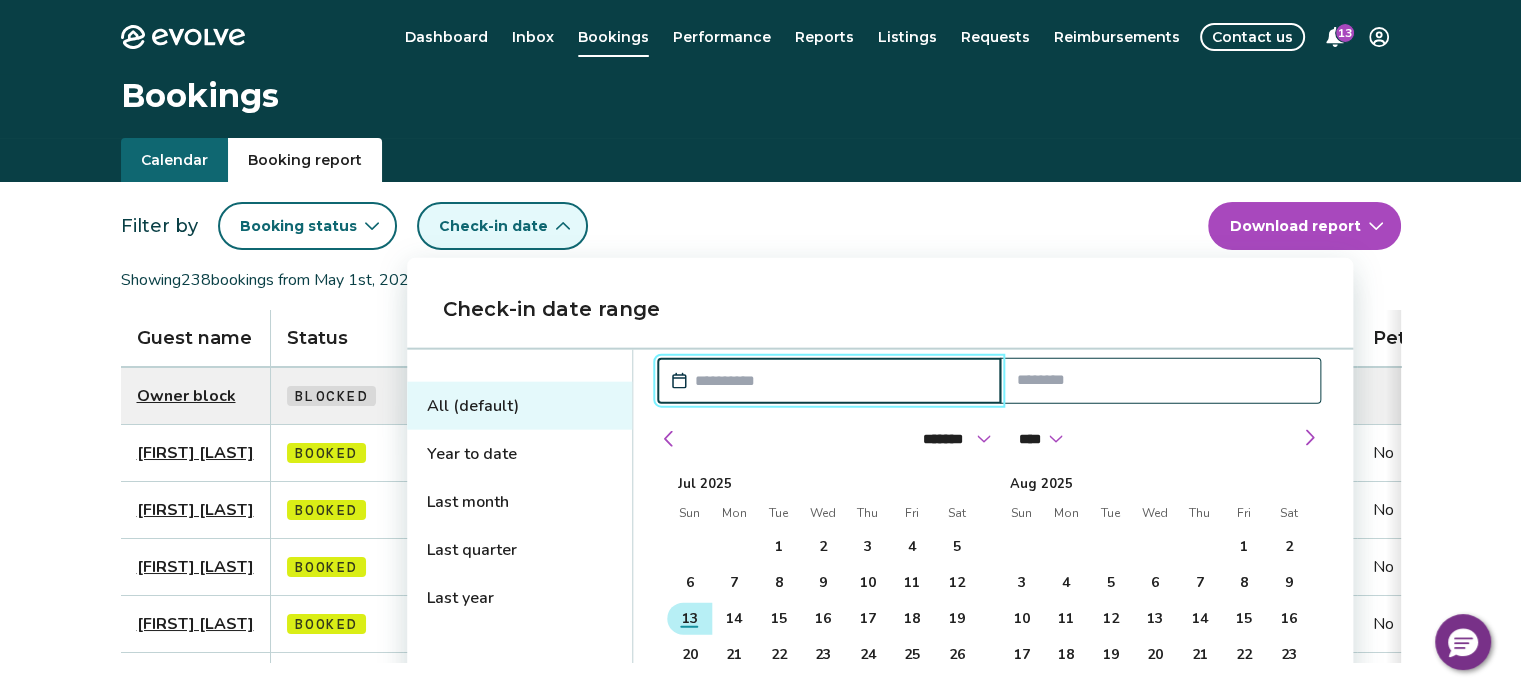 click on "13" at bounding box center (689, 619) 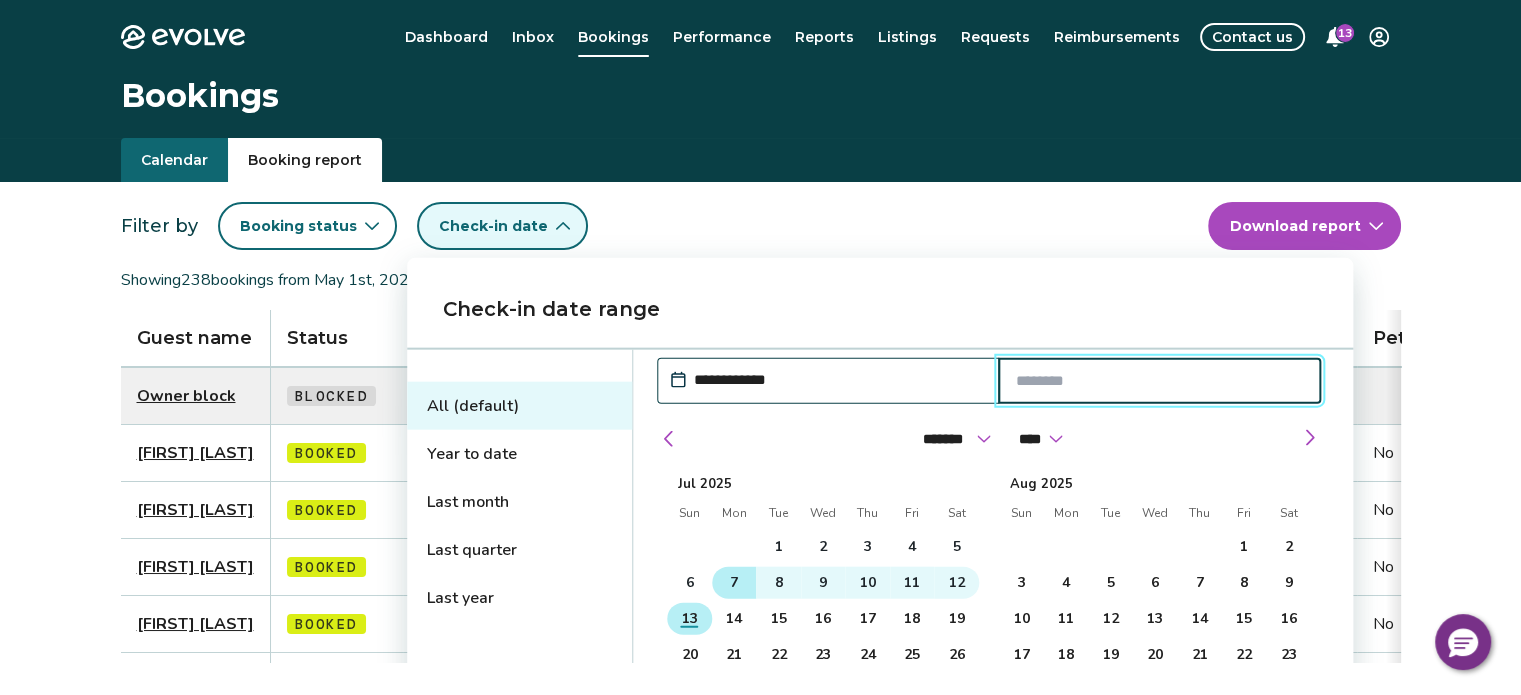 click on "7" at bounding box center [734, 583] 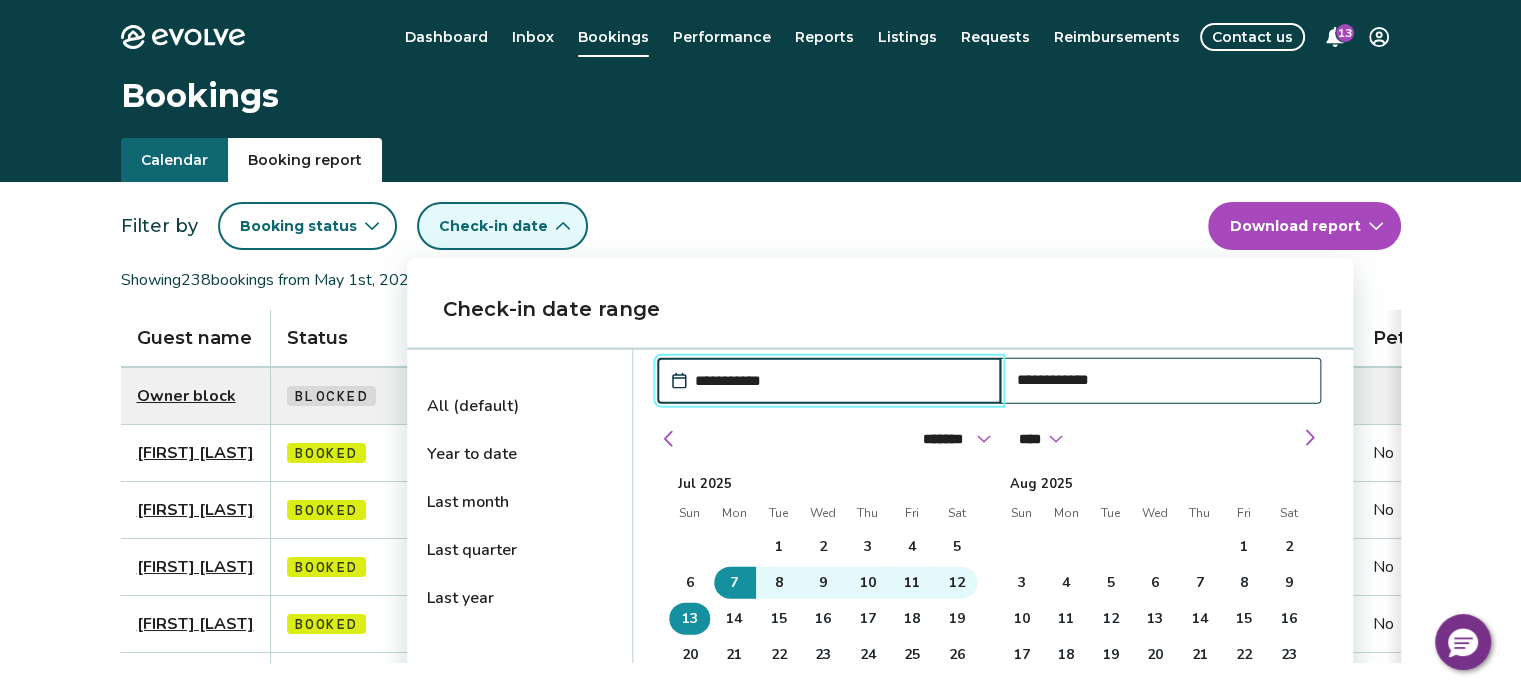 click on "**********" at bounding box center [1160, 380] 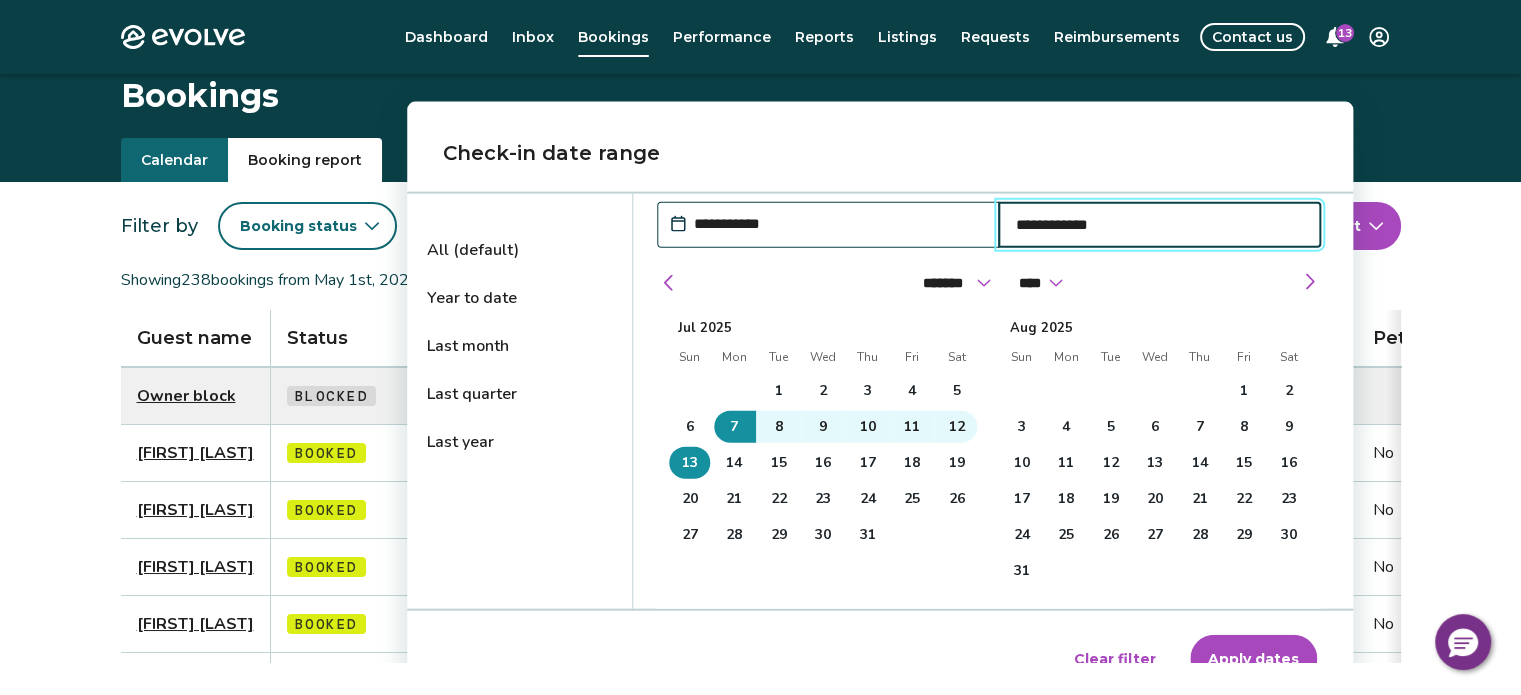 scroll, scrollTop: 207, scrollLeft: 0, axis: vertical 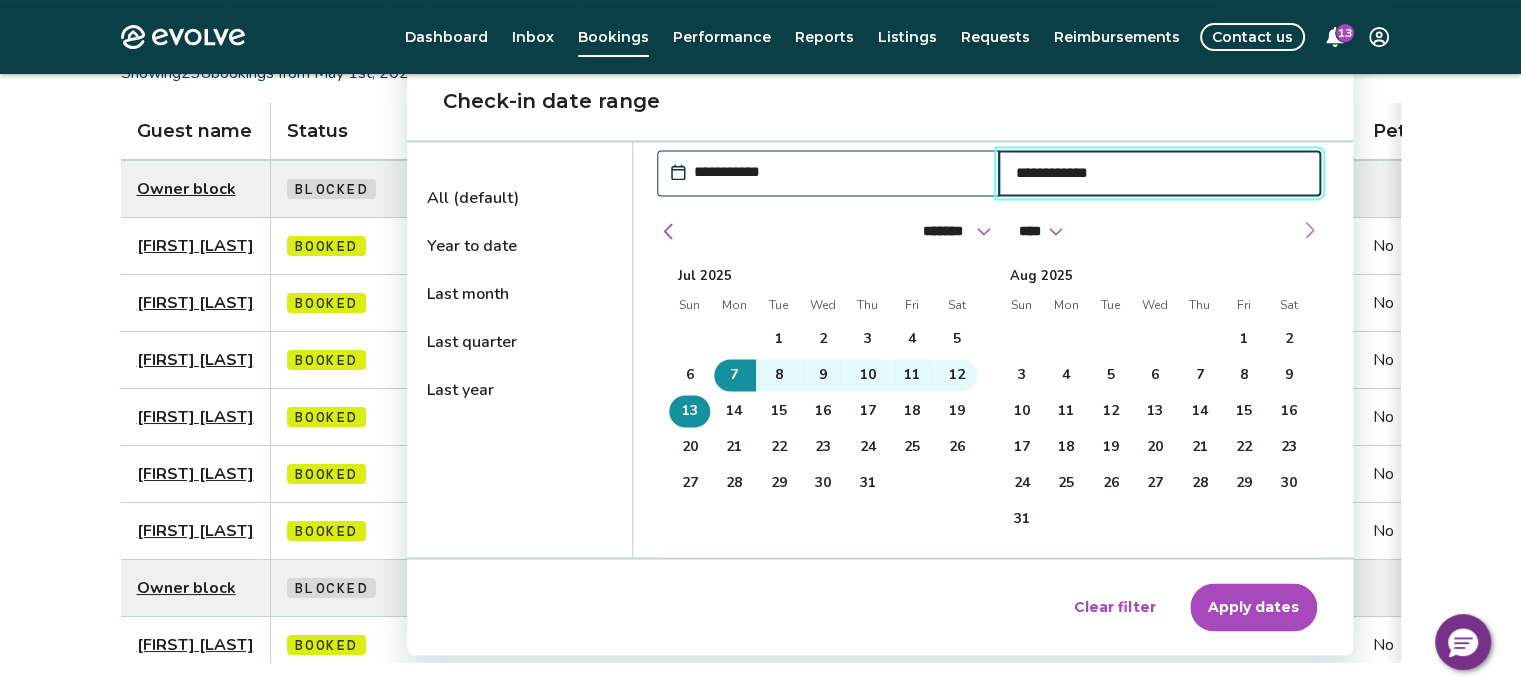 click at bounding box center [1309, 230] 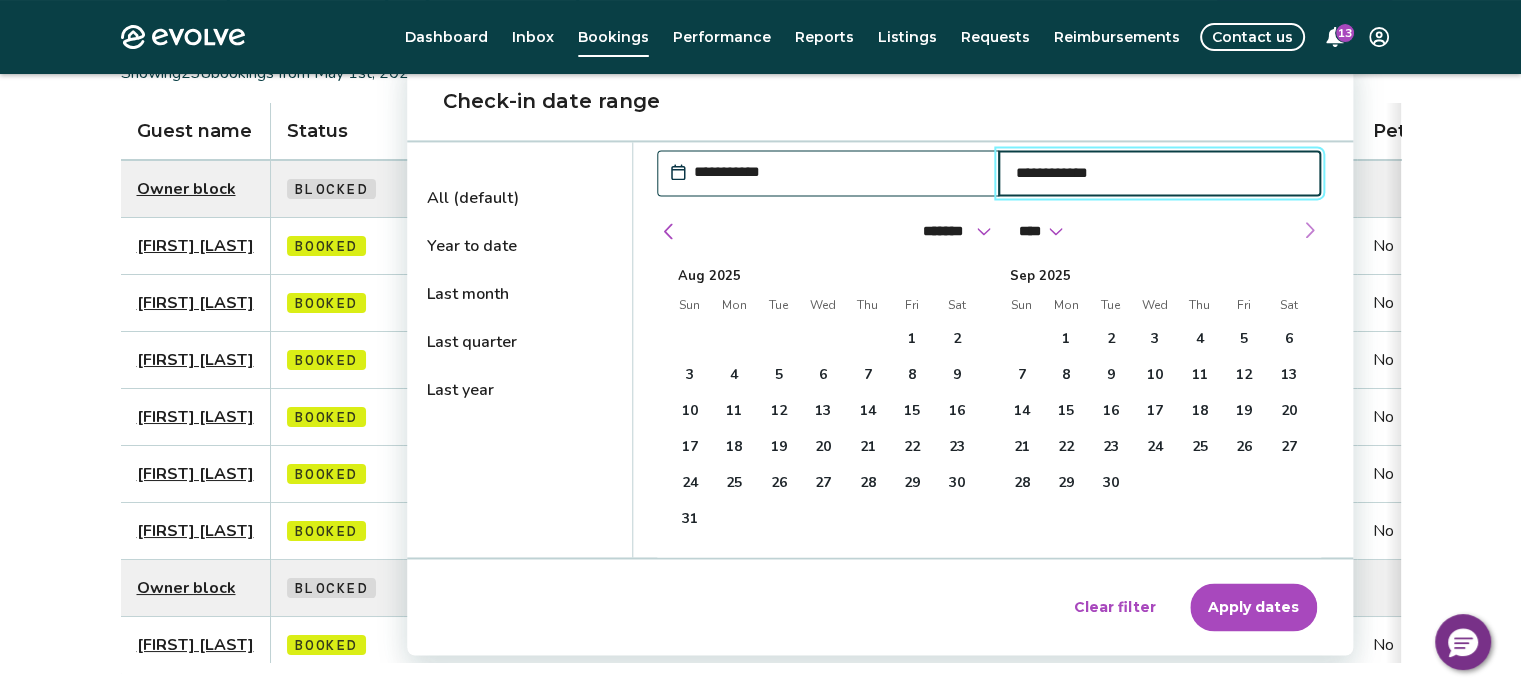 click at bounding box center (1309, 230) 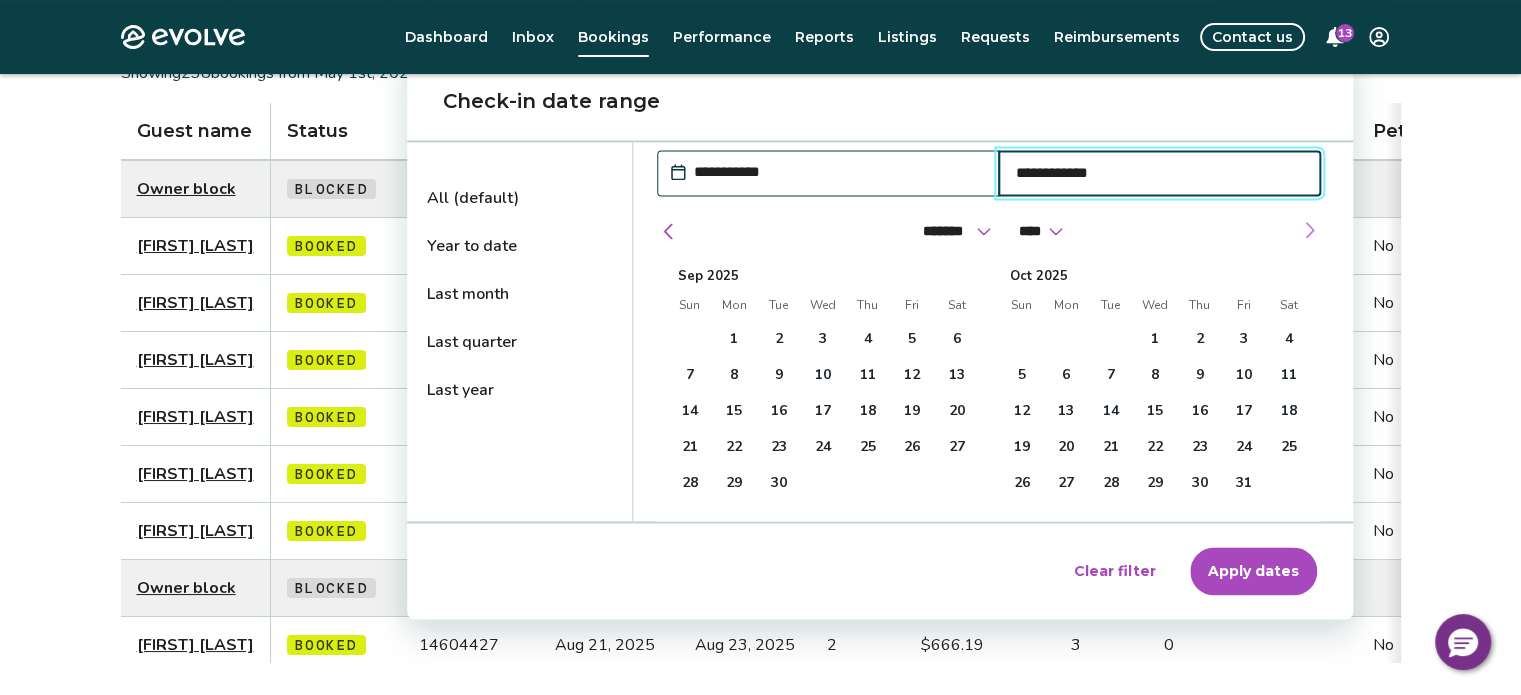 click at bounding box center (1309, 230) 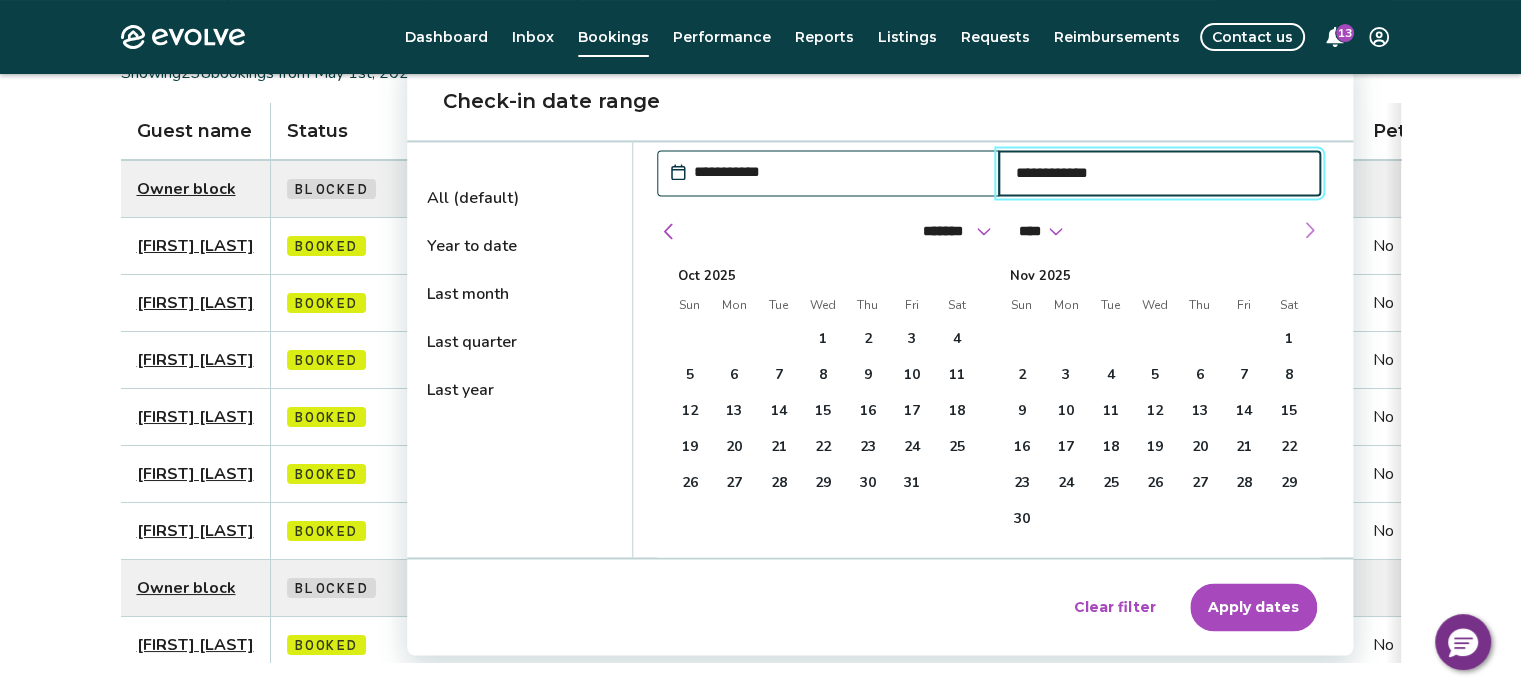 click at bounding box center (1309, 230) 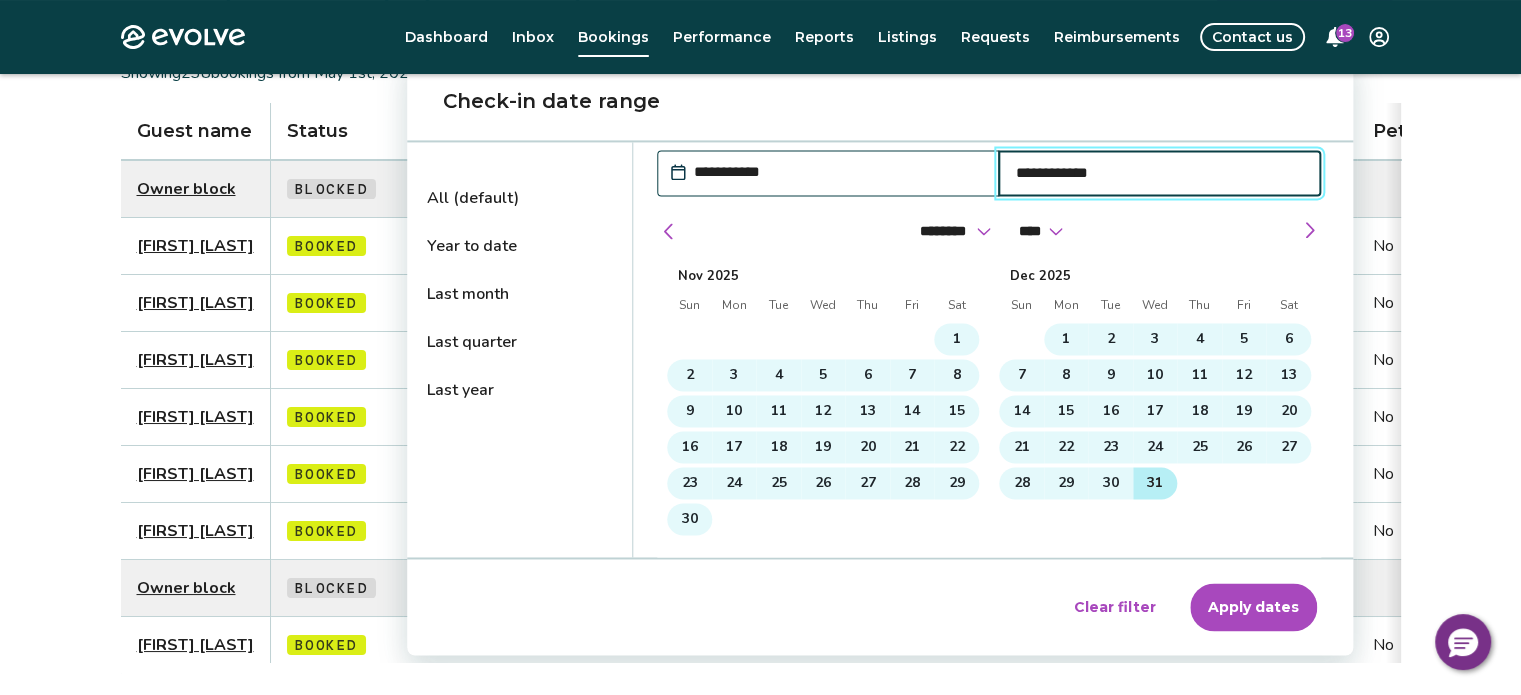 click on "31" at bounding box center [1155, 483] 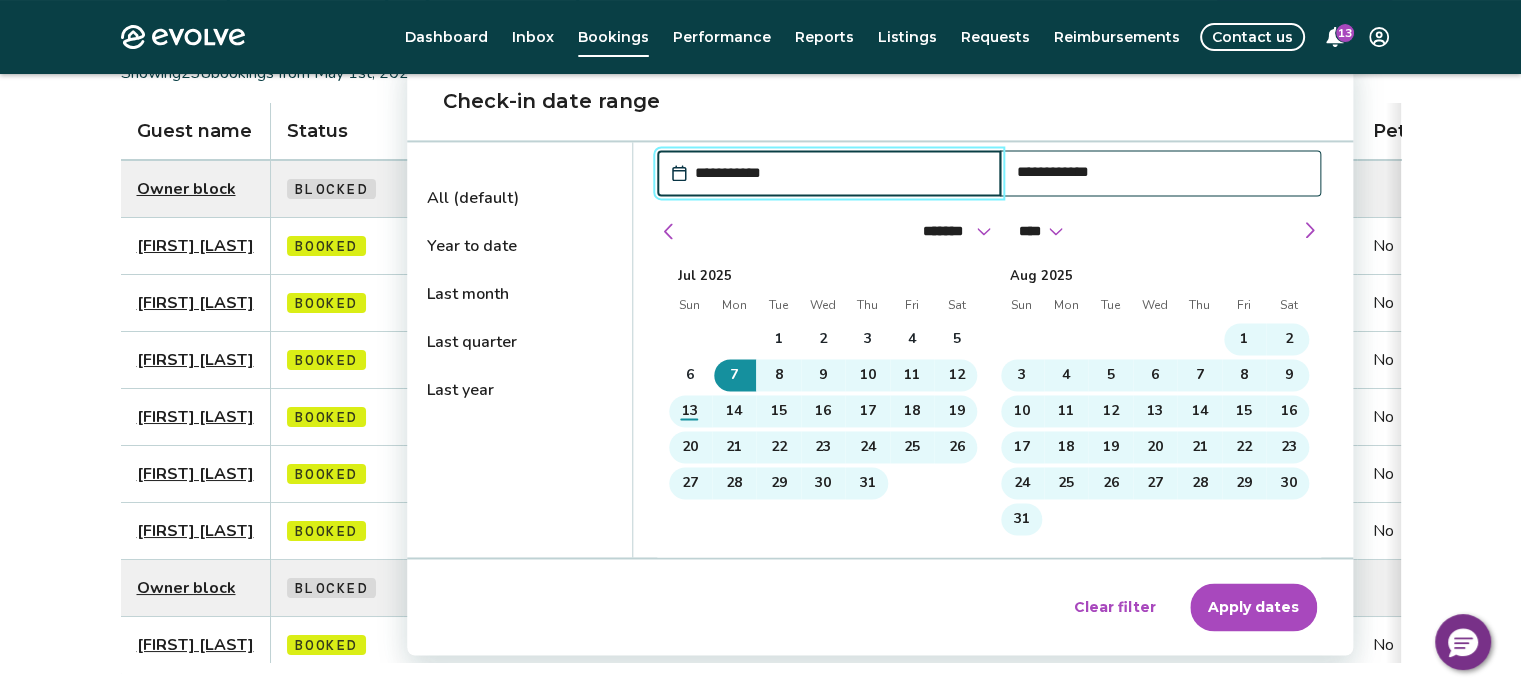click on "Apply dates" at bounding box center [1253, 607] 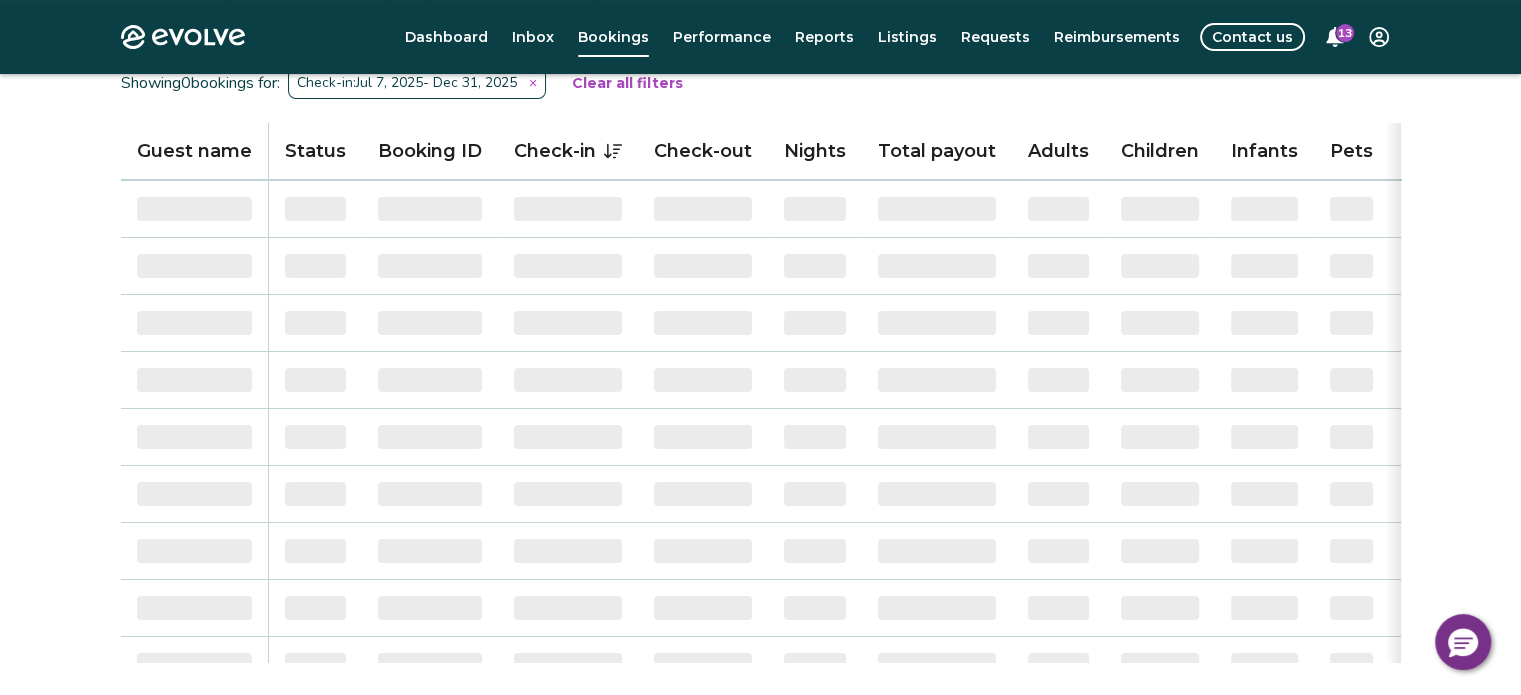 scroll, scrollTop: 202, scrollLeft: 0, axis: vertical 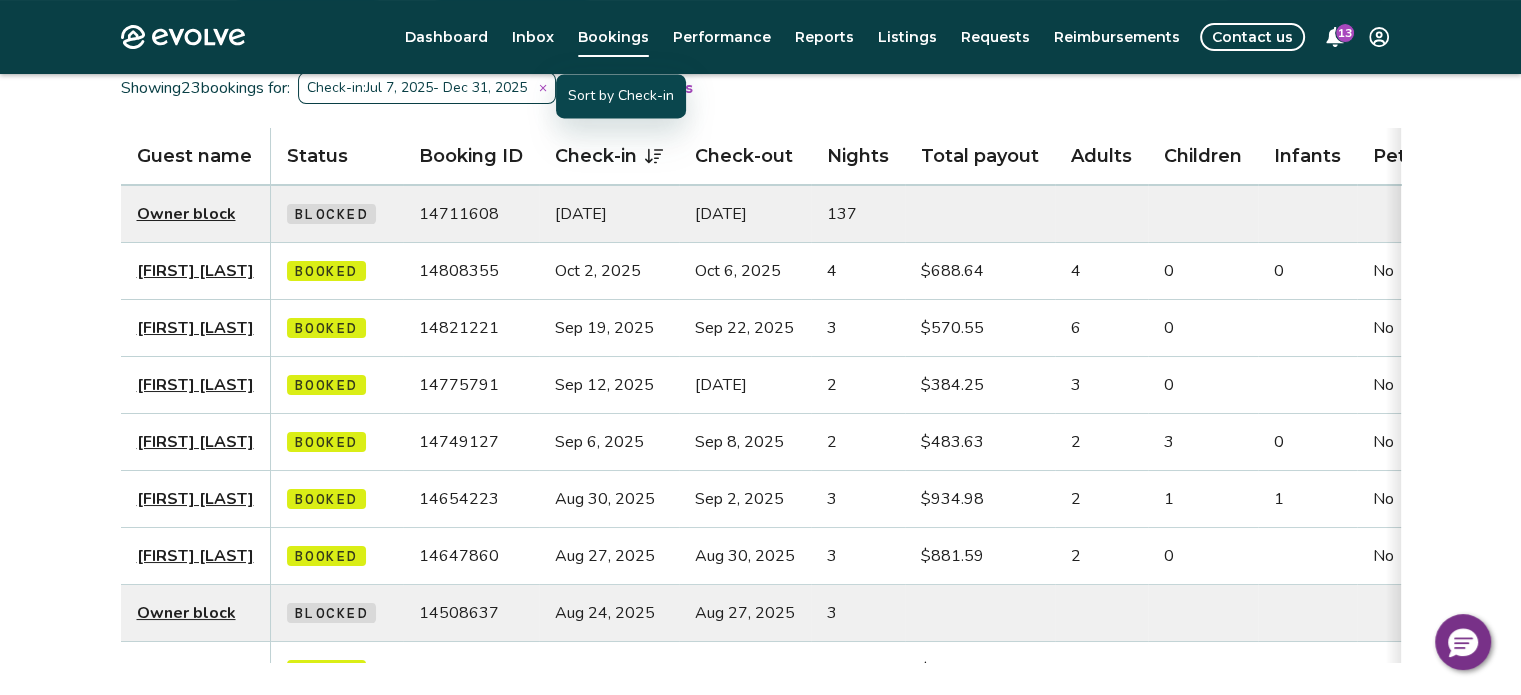 click on "Check-in" at bounding box center [609, 157] 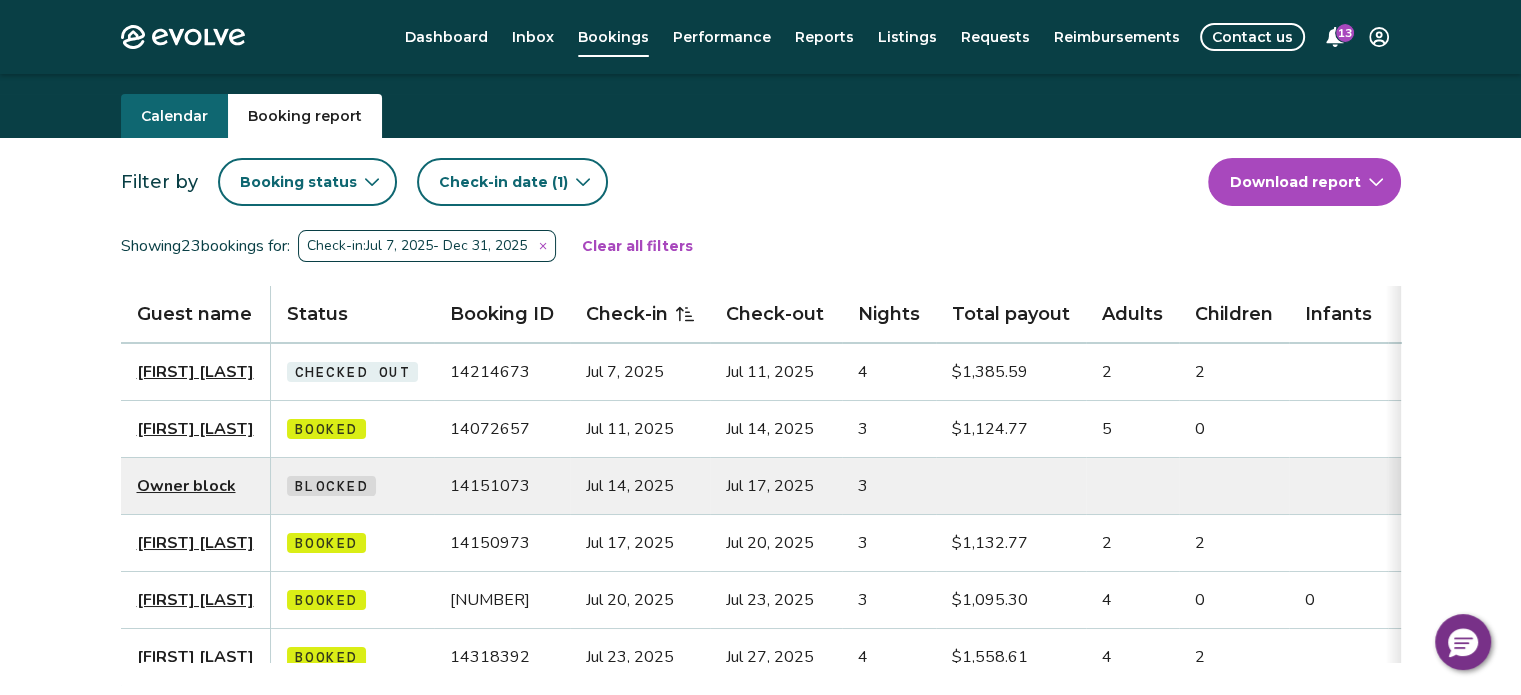 scroll, scrollTop: 43, scrollLeft: 0, axis: vertical 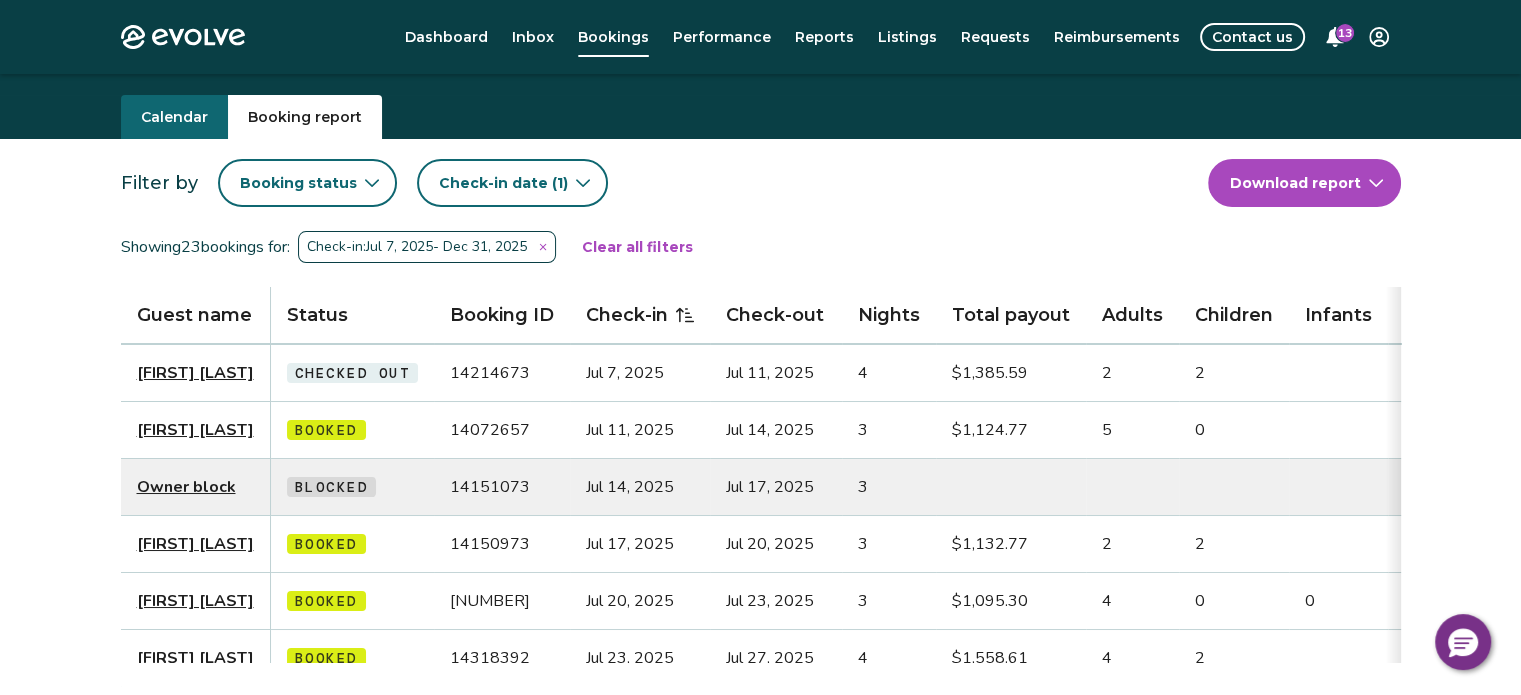 click on "Evolve Dashboard Inbox Bookings Performance Reports Listings Requests Reimbursements Contact us 13 Bookings Calendar Booking report Filter by Booking status Check-in date (1) Download   report Showing  23  bookings   for: Check-in:  [DATE]  -   [DATE] Clear all filters Guest name Status Booking ID Check-in Check-out Nights Total payout Adults Children Infants Pets Listing Guest email Guest phone Date booked Booking site [FIRST] [LAST] Checked out [NUMBER] [DATE] [DATE] 4 $[NUMBER] 2 2 No Phoenix Nest [EMAIL] [PHONE] Feb 7, 2025 VRBO [FIRST] [LAST] Booked [NUMBER] [DATE] [DATE] 3 $[NUMBER] 5 0 No Phoenix Nest [EMAIL] [PHONE] Jan 3, 2025 Booking.com Owner block Blocked [NUMBER] [DATE] [DATE] 3 Phoenix Nest Jan 22, 2025 [FIRST] [LAST] Booked [NUMBER] [DATE] [DATE] 3 $[NUMBER] 2 2 No Phoenix Nest [EMAIL] [PHONE] Jan 22, 2025 VRBO [FIRST] [LAST] Booked [NUMBER] [DATE] [DATE]" at bounding box center [760, 855] 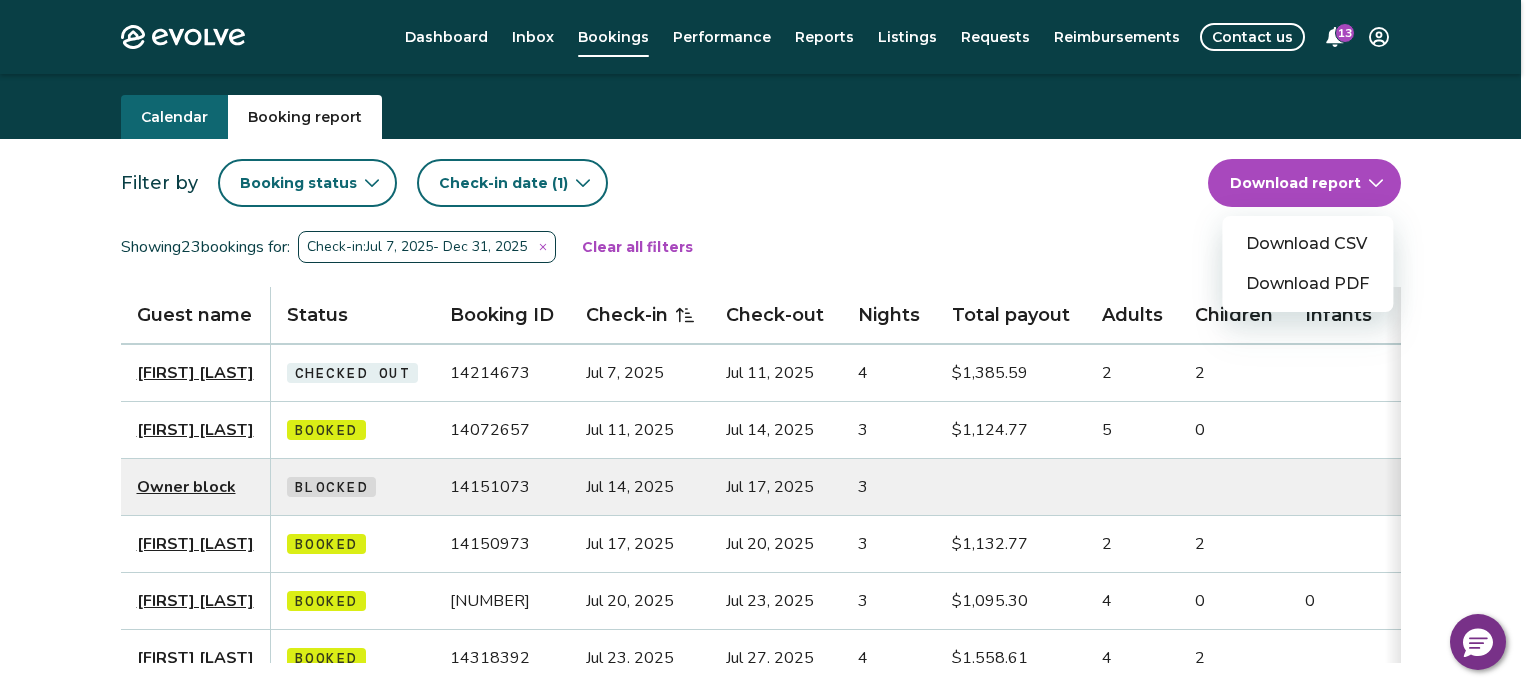click on "Download CSV" at bounding box center [1307, 244] 